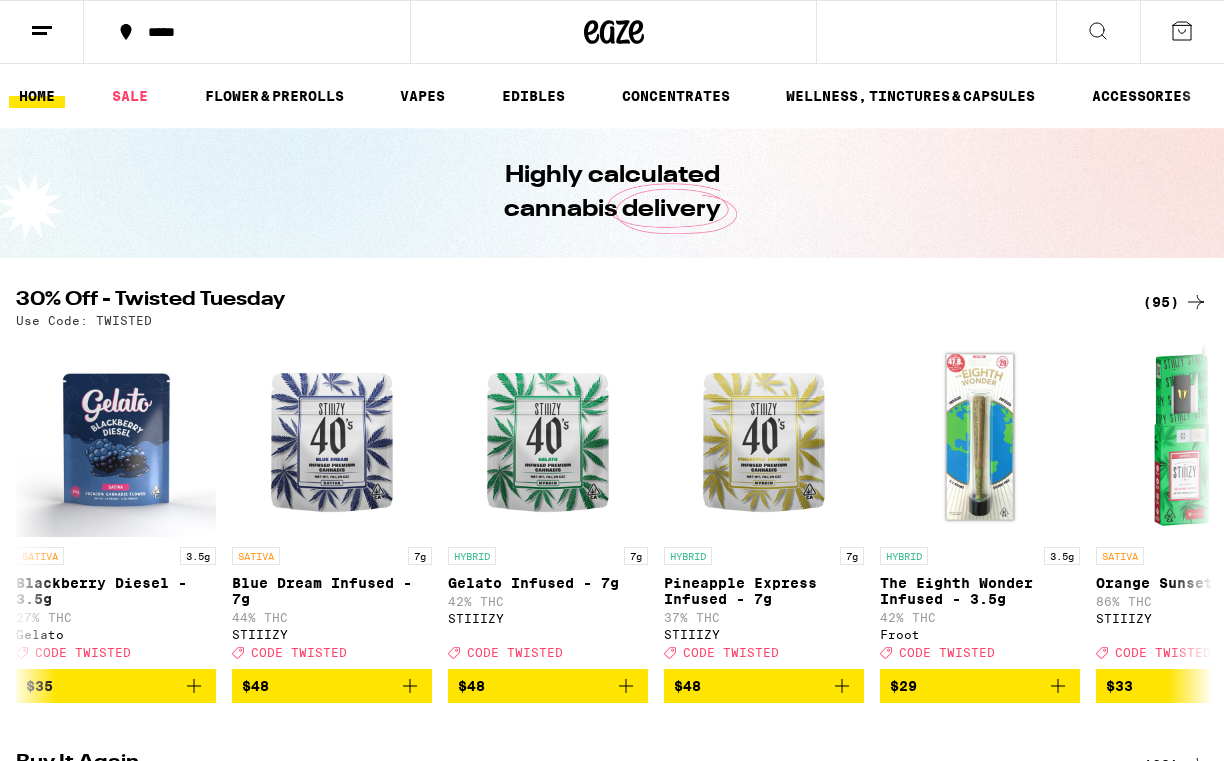 scroll, scrollTop: 0, scrollLeft: 0, axis: both 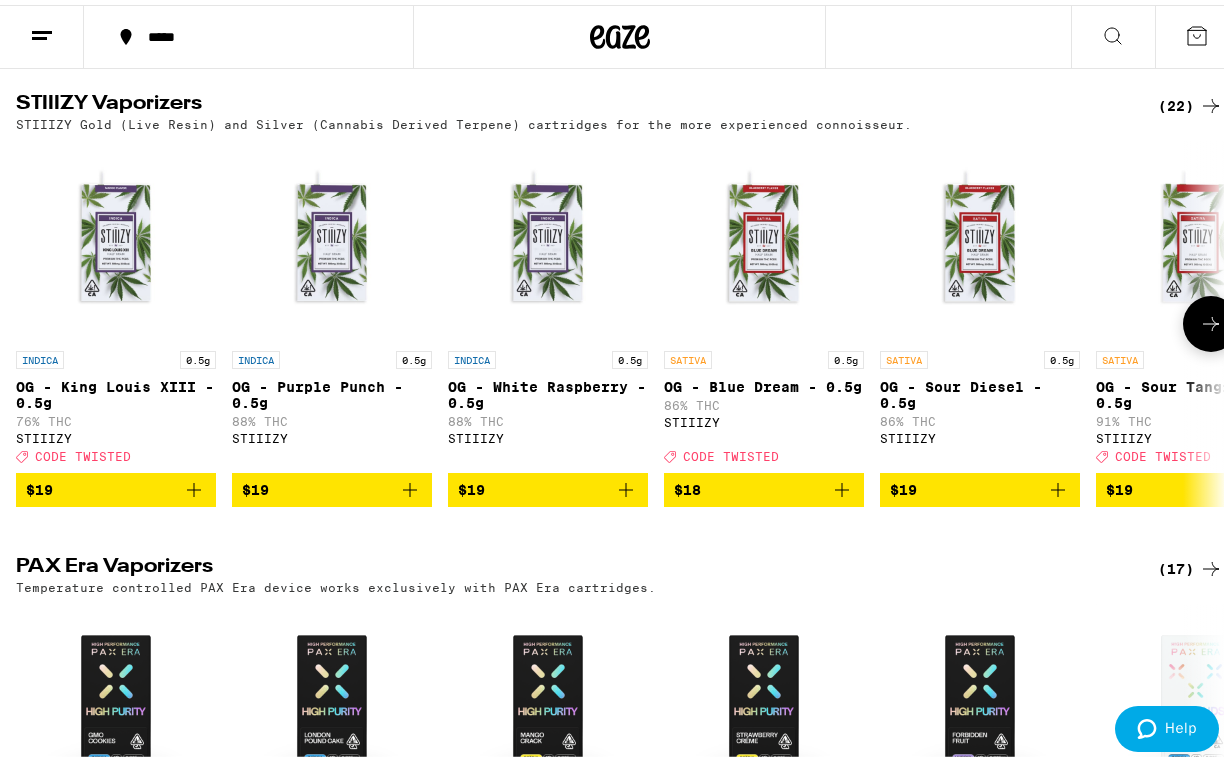 click on "$18" at bounding box center (687, 485) 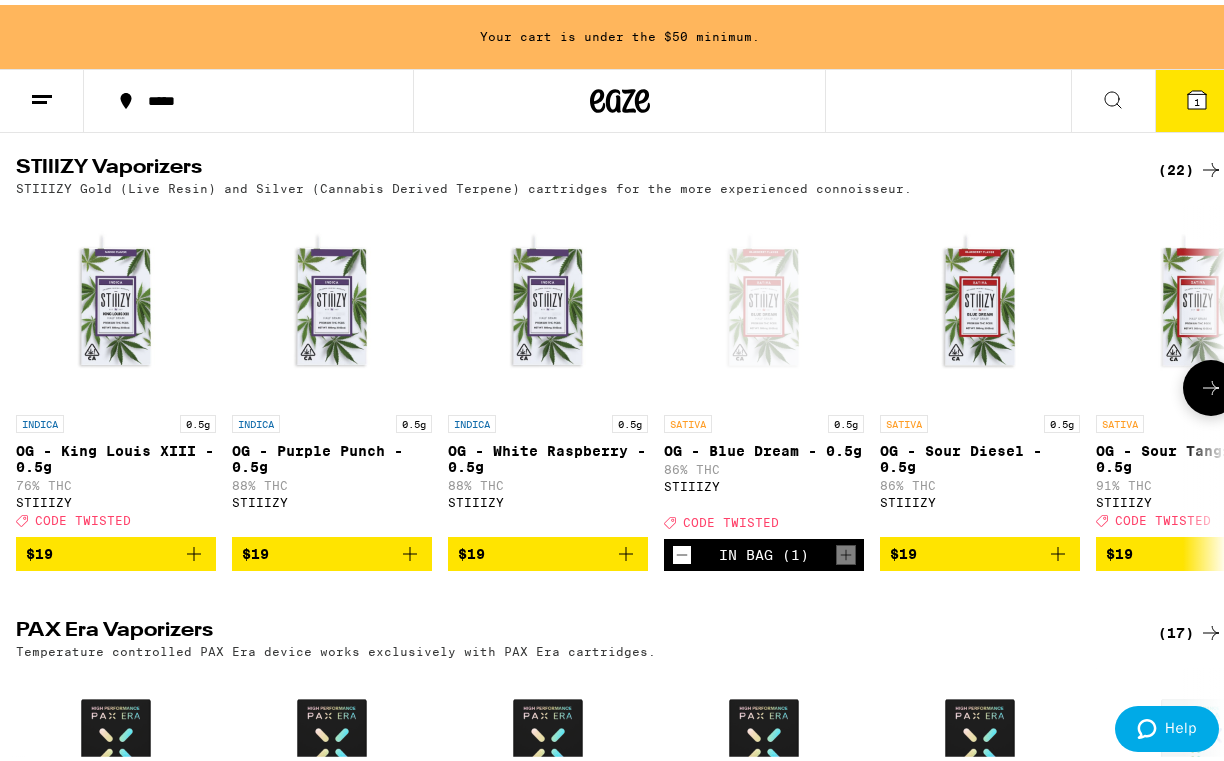 click on "$19" at bounding box center [116, 549] 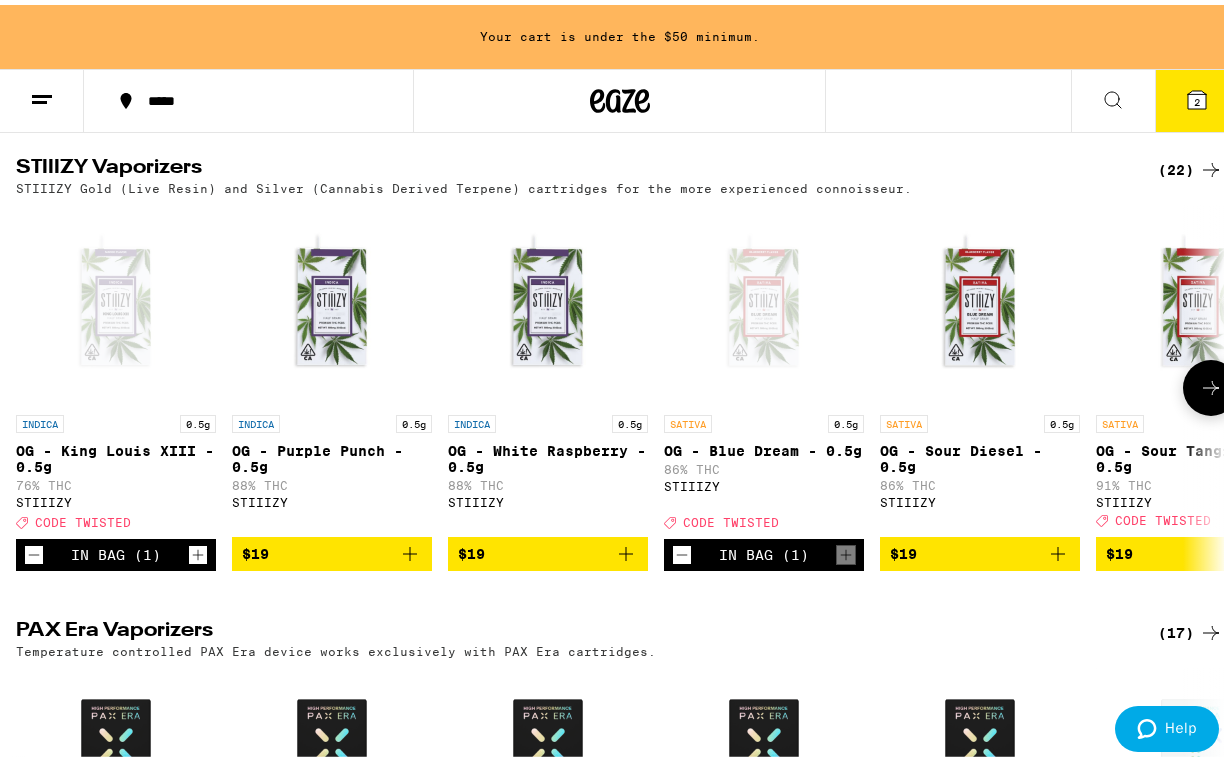 click on "$19" at bounding box center [1119, 549] 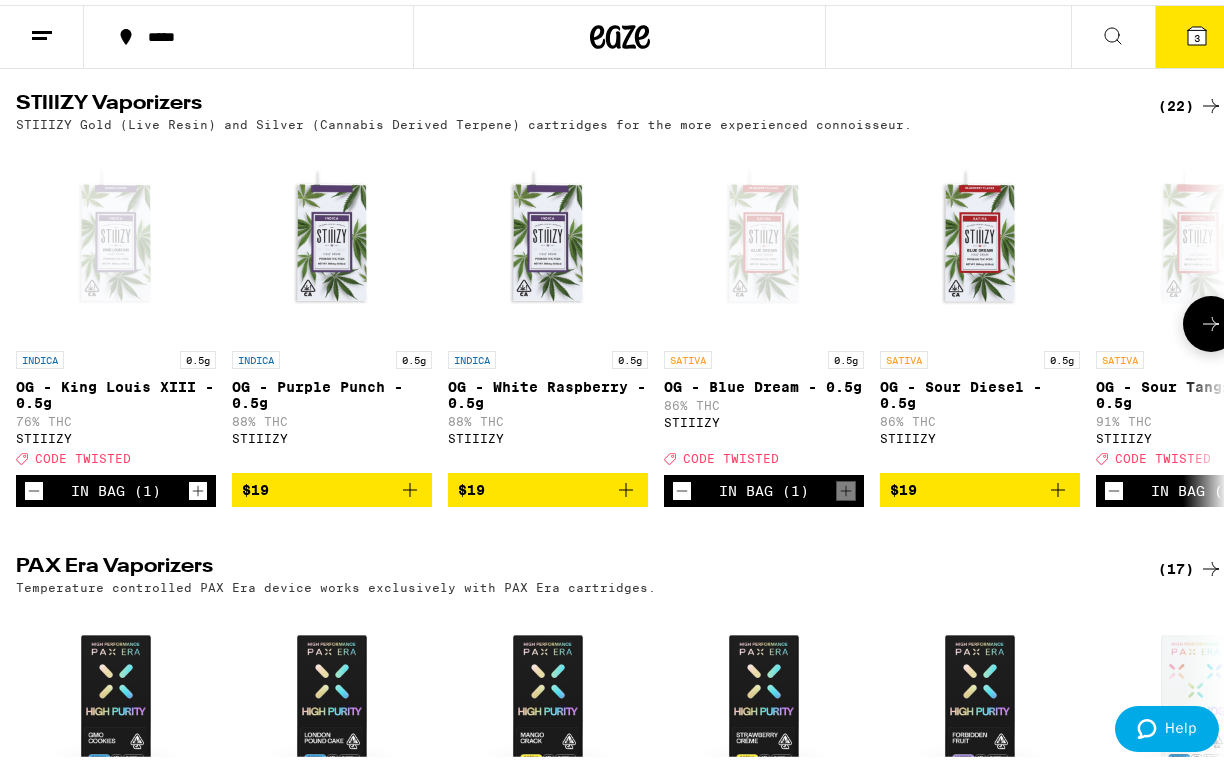 click at bounding box center (1211, 319) 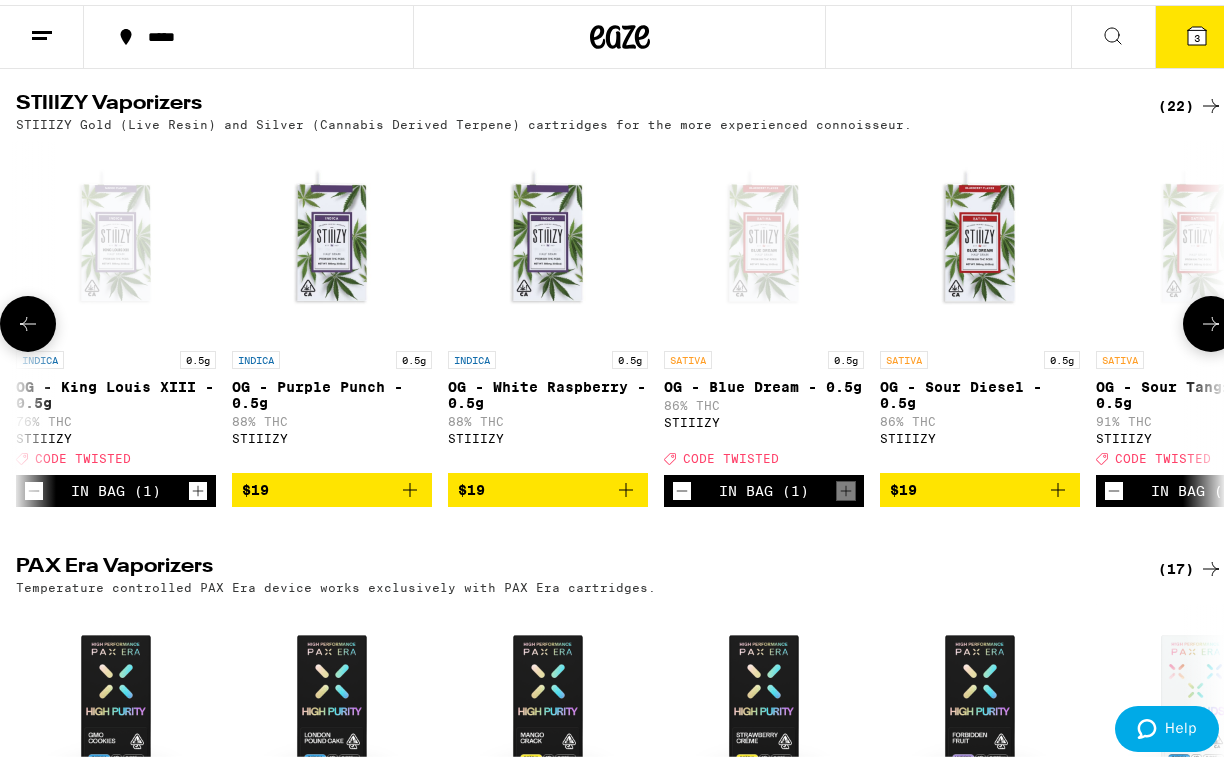 scroll, scrollTop: 0, scrollLeft: 0, axis: both 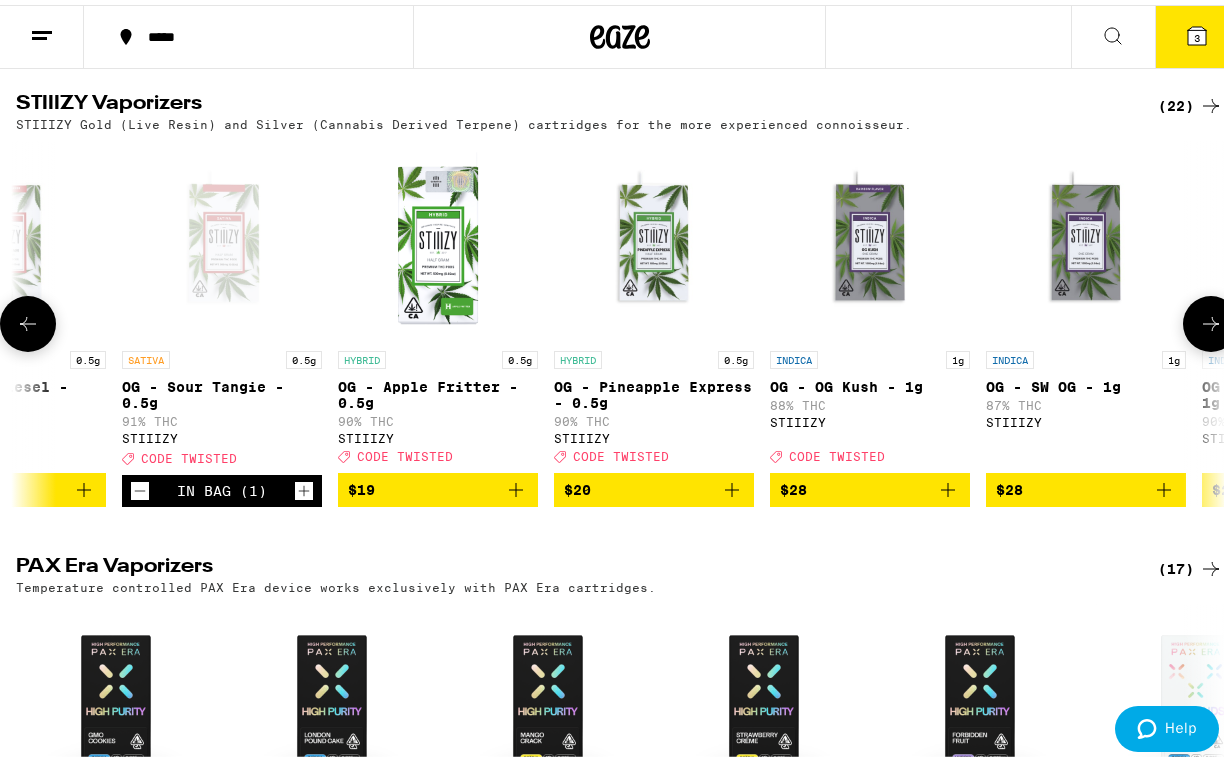 click on "$19" at bounding box center [438, 485] 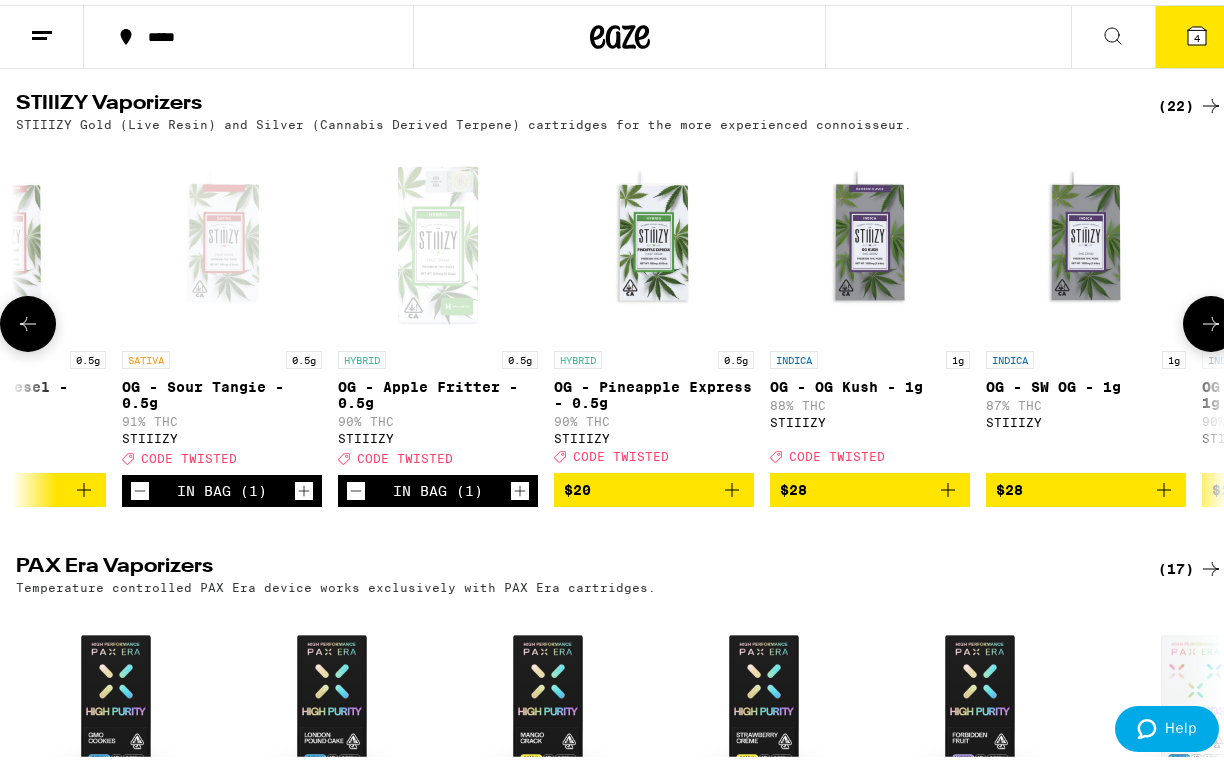 click on "$20" at bounding box center (654, 485) 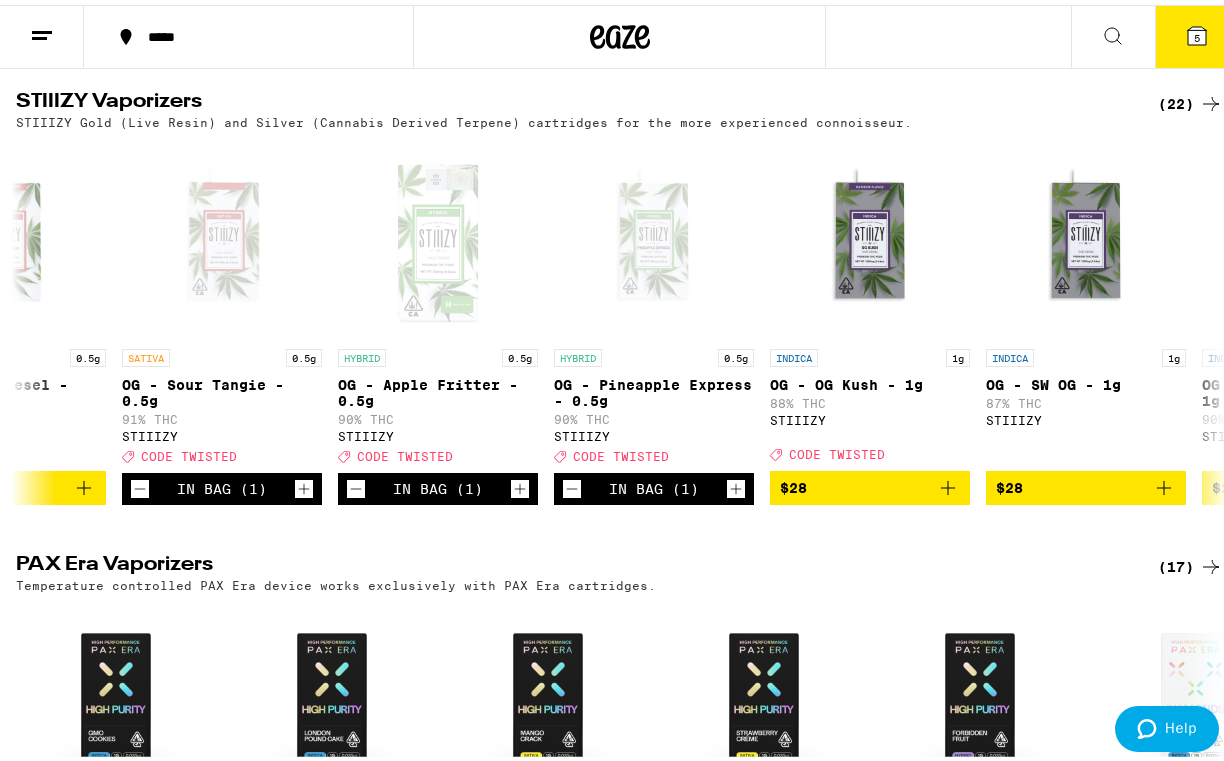 click 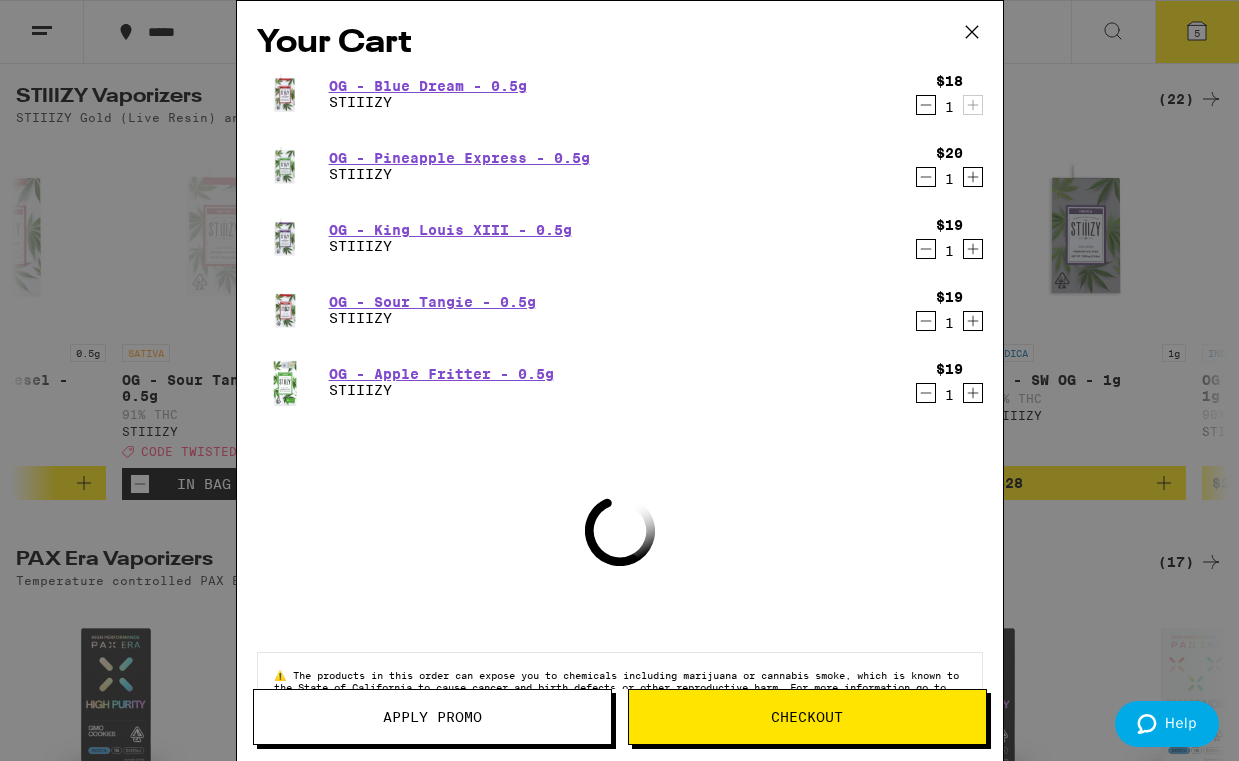 click on "Apply Promo" at bounding box center (432, 717) 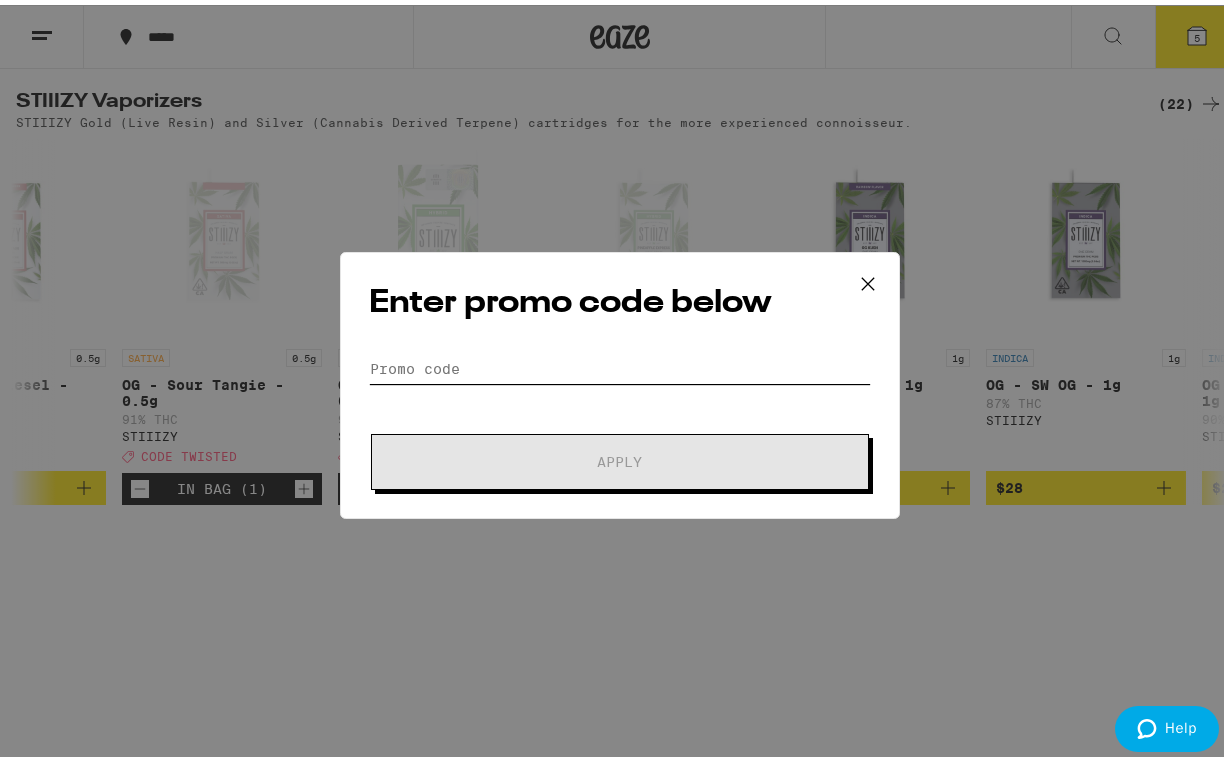 click on "Promo Code" at bounding box center (620, 364) 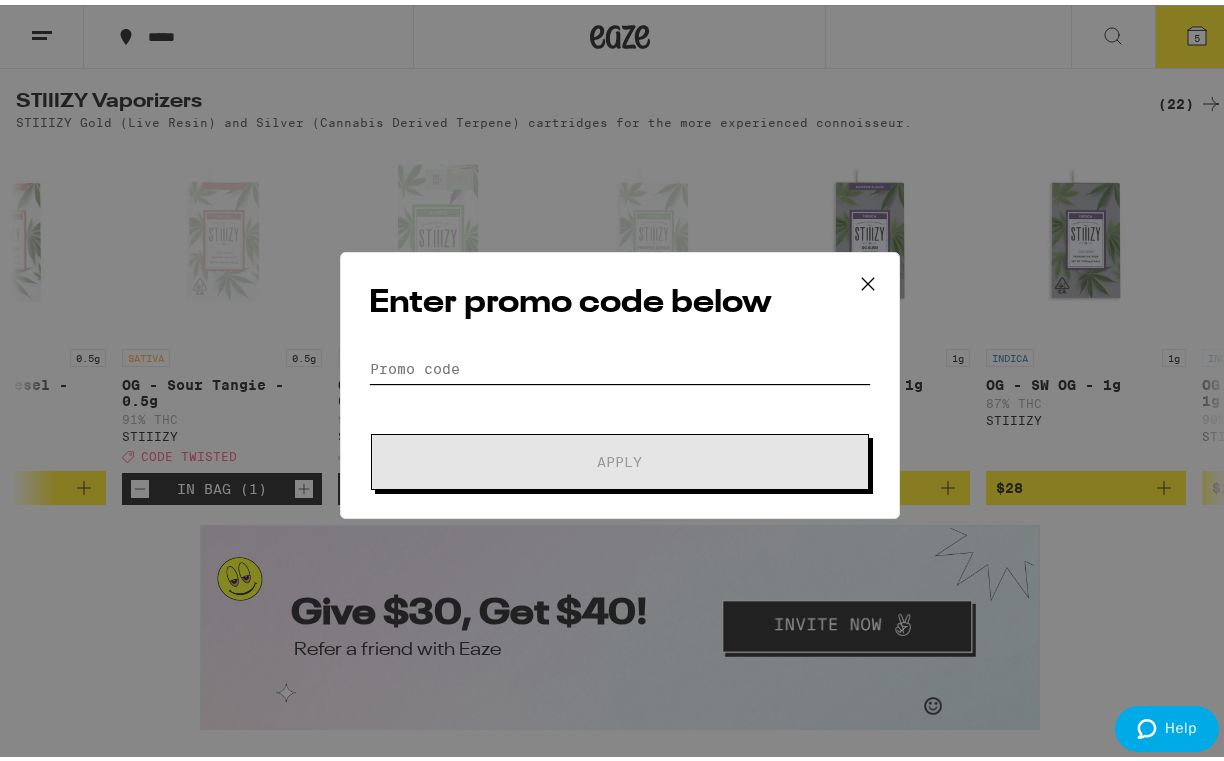 scroll, scrollTop: 0, scrollLeft: 0, axis: both 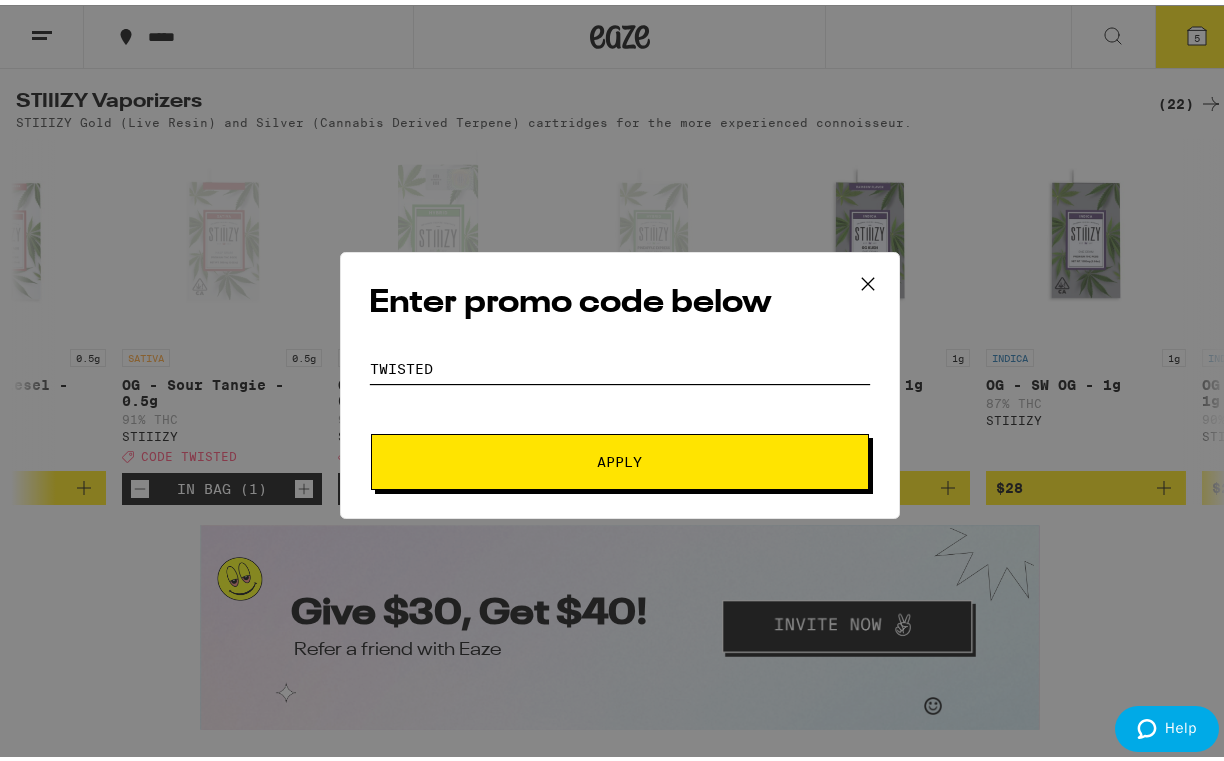 type on "twisted" 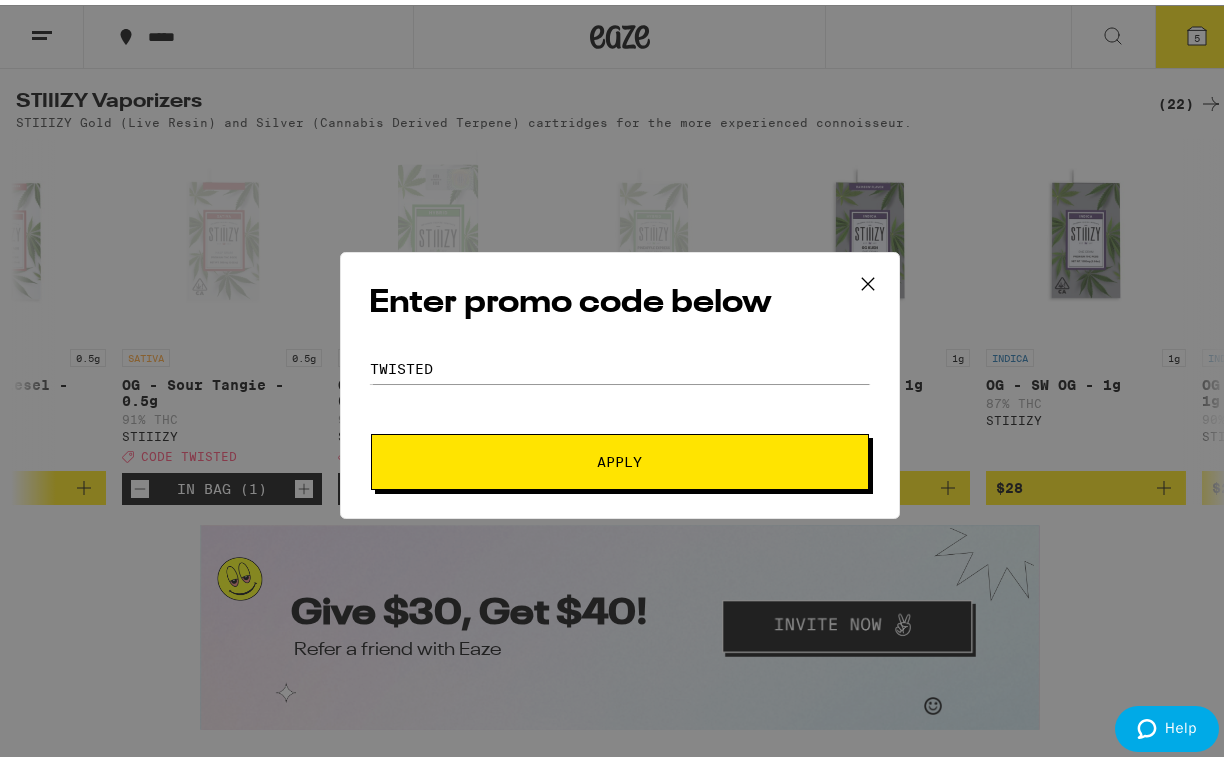 click on "Apply" at bounding box center (620, 457) 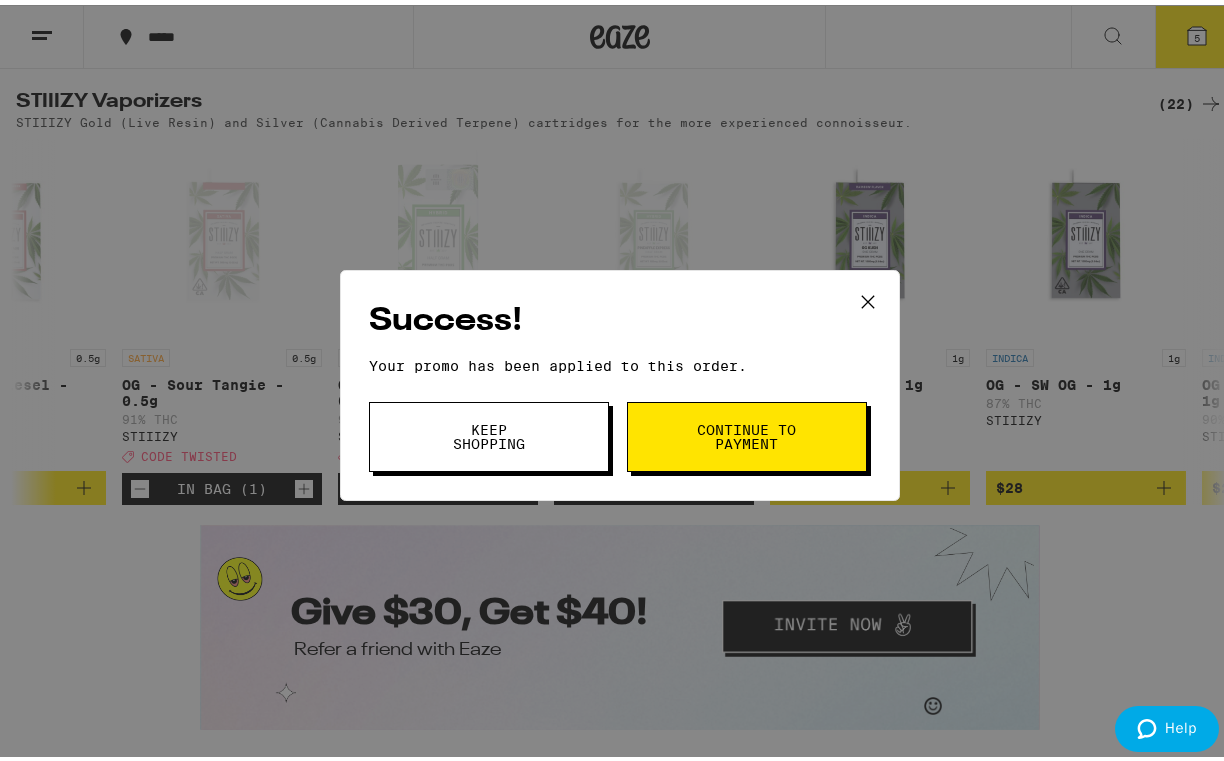 click on "Continue to payment" at bounding box center [747, 432] 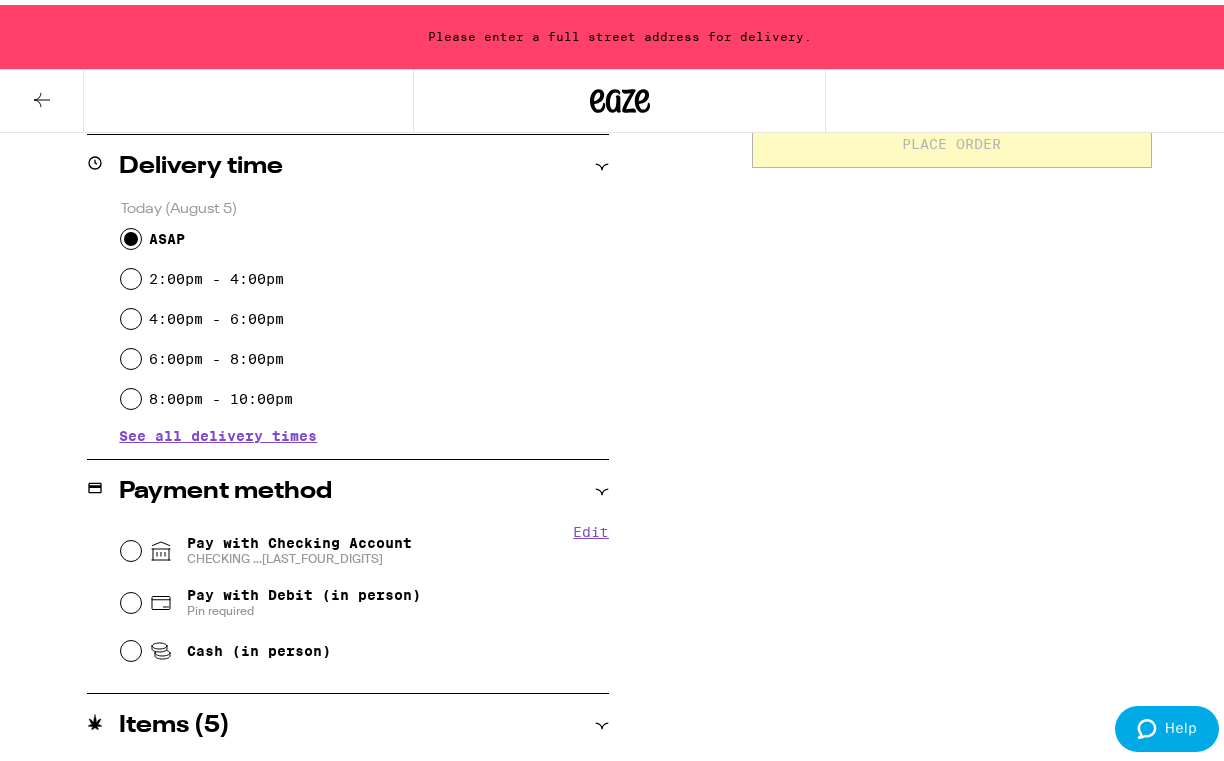 scroll, scrollTop: 499, scrollLeft: 0, axis: vertical 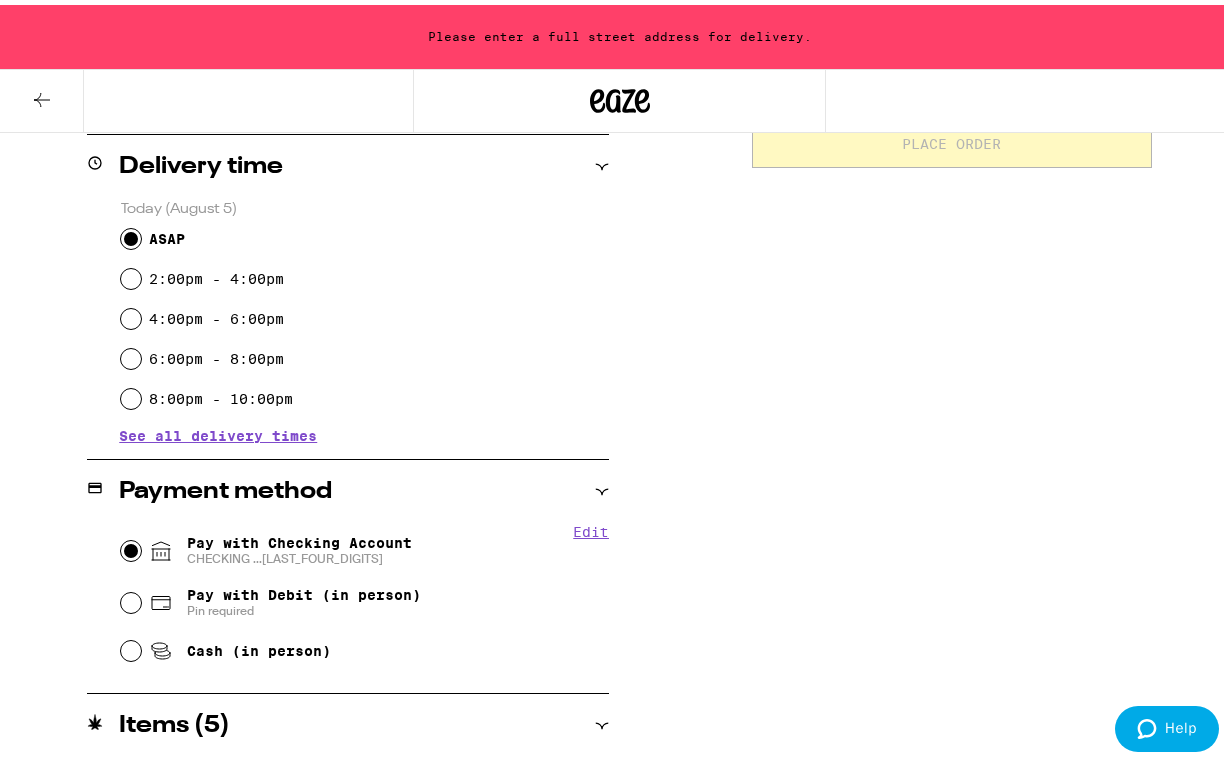 radio on "true" 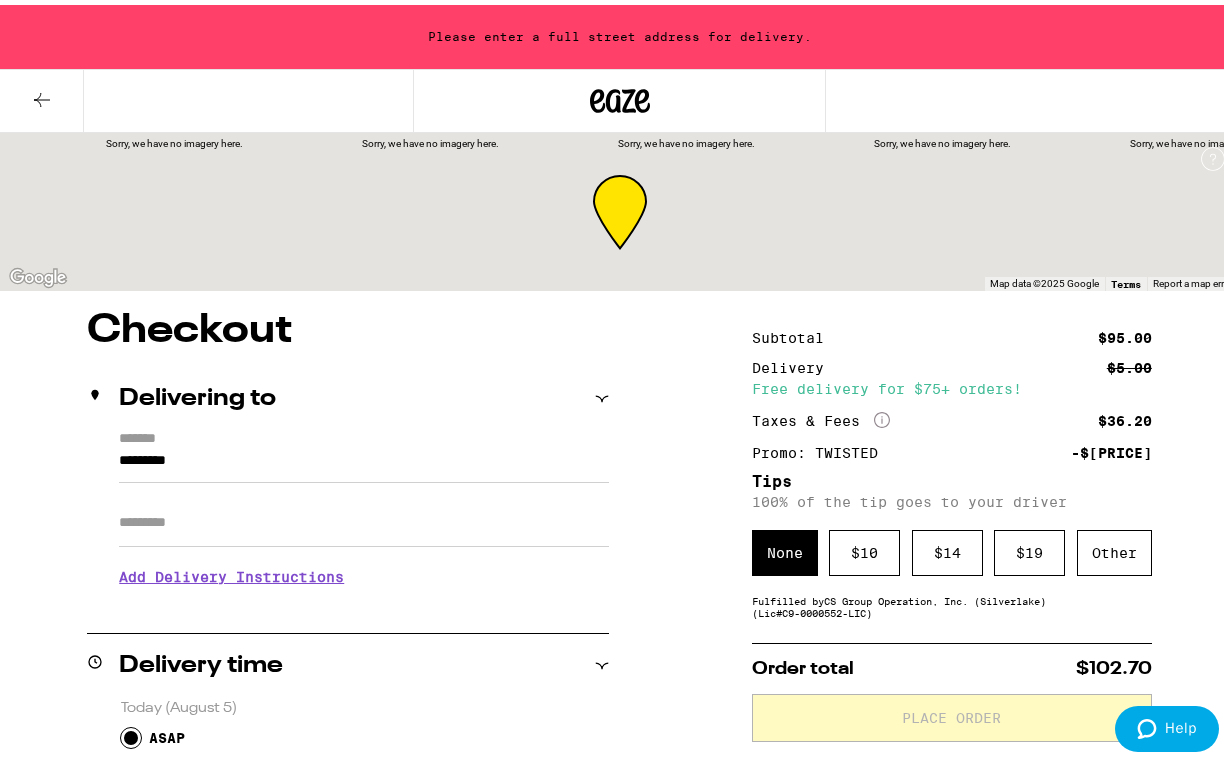 scroll, scrollTop: 0, scrollLeft: 0, axis: both 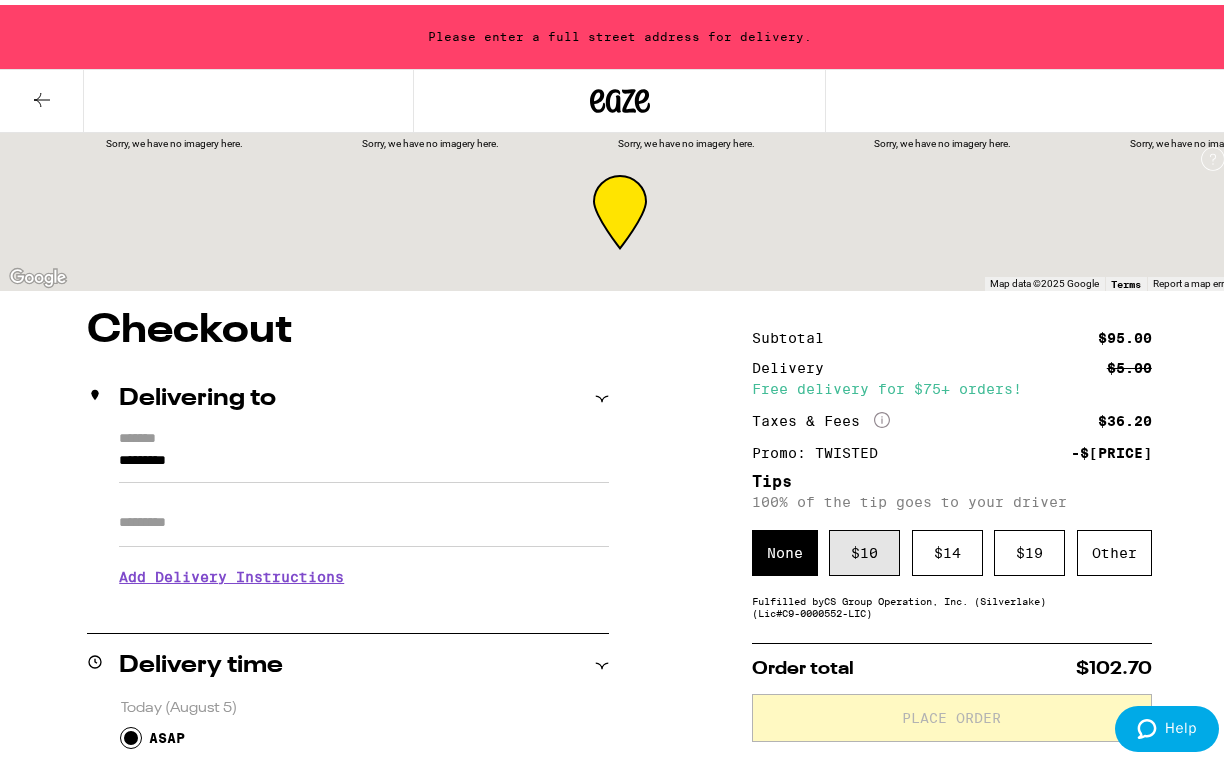 click on "$ 10" at bounding box center [864, 548] 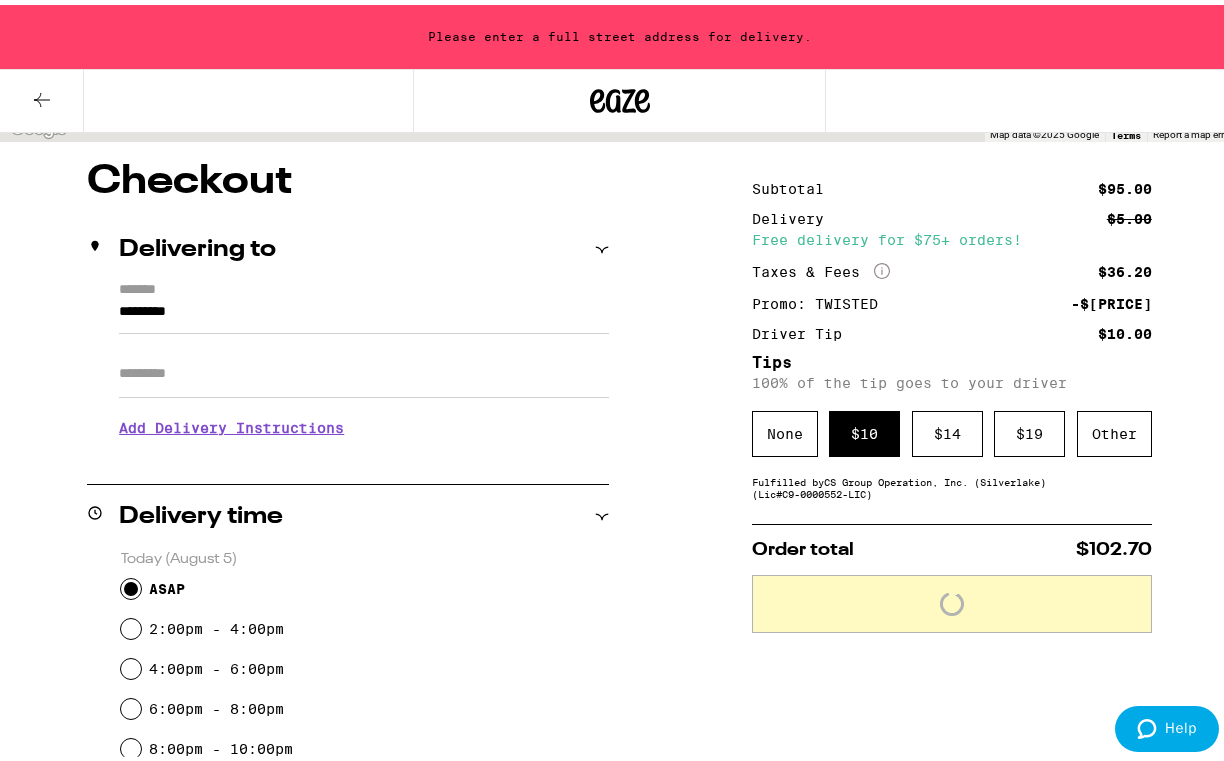 scroll, scrollTop: 193, scrollLeft: 0, axis: vertical 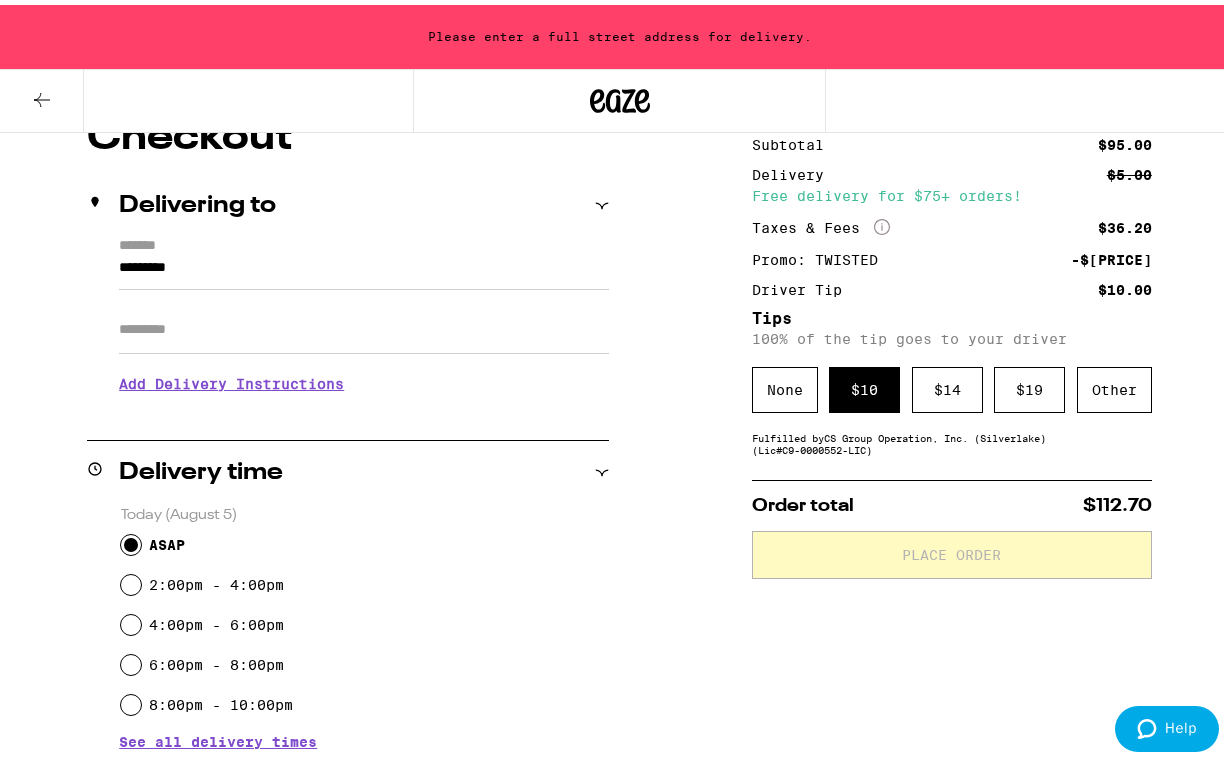 click on "Place Order" at bounding box center (952, 550) 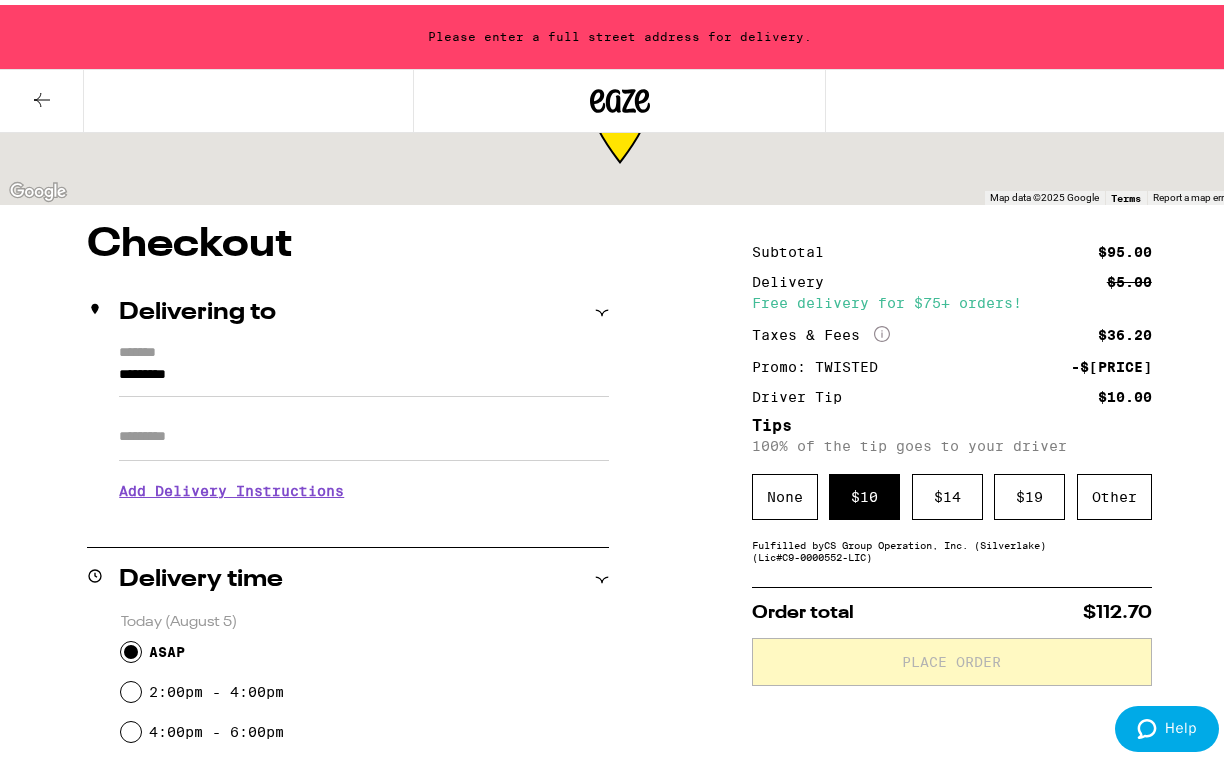 scroll, scrollTop: 113, scrollLeft: 0, axis: vertical 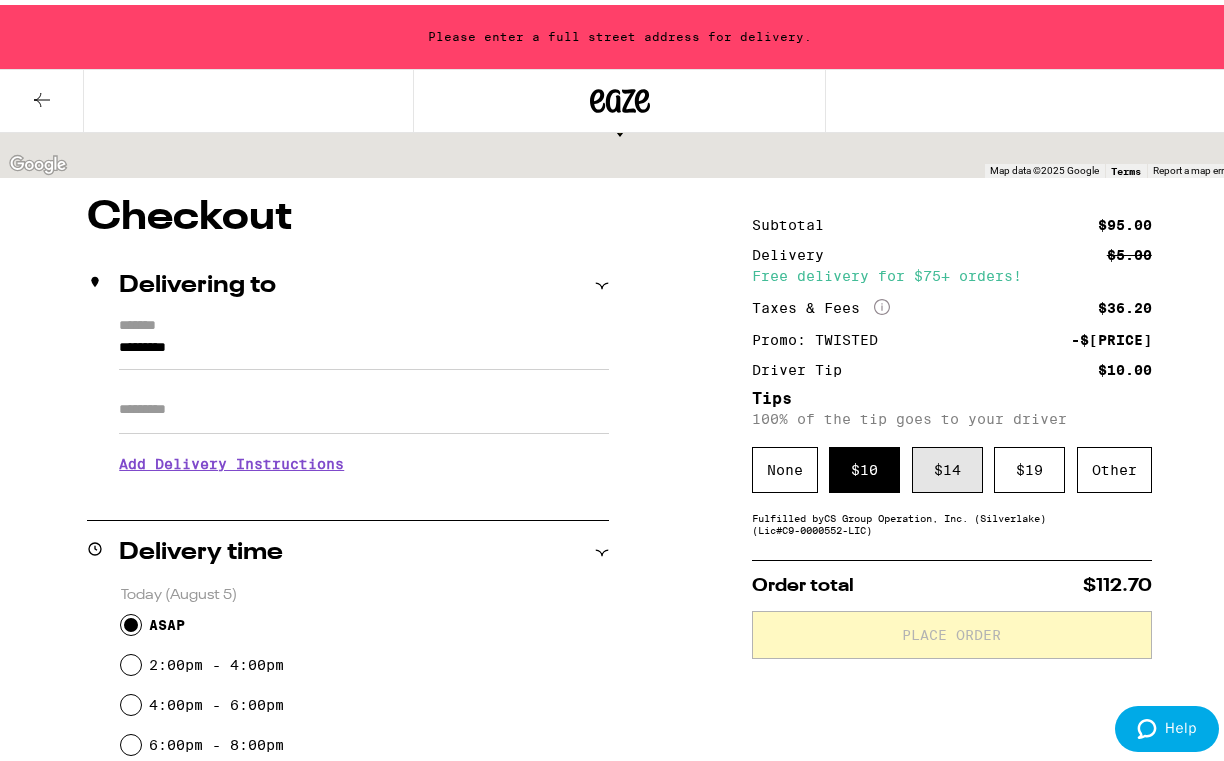 click on "$ 14" at bounding box center [947, 465] 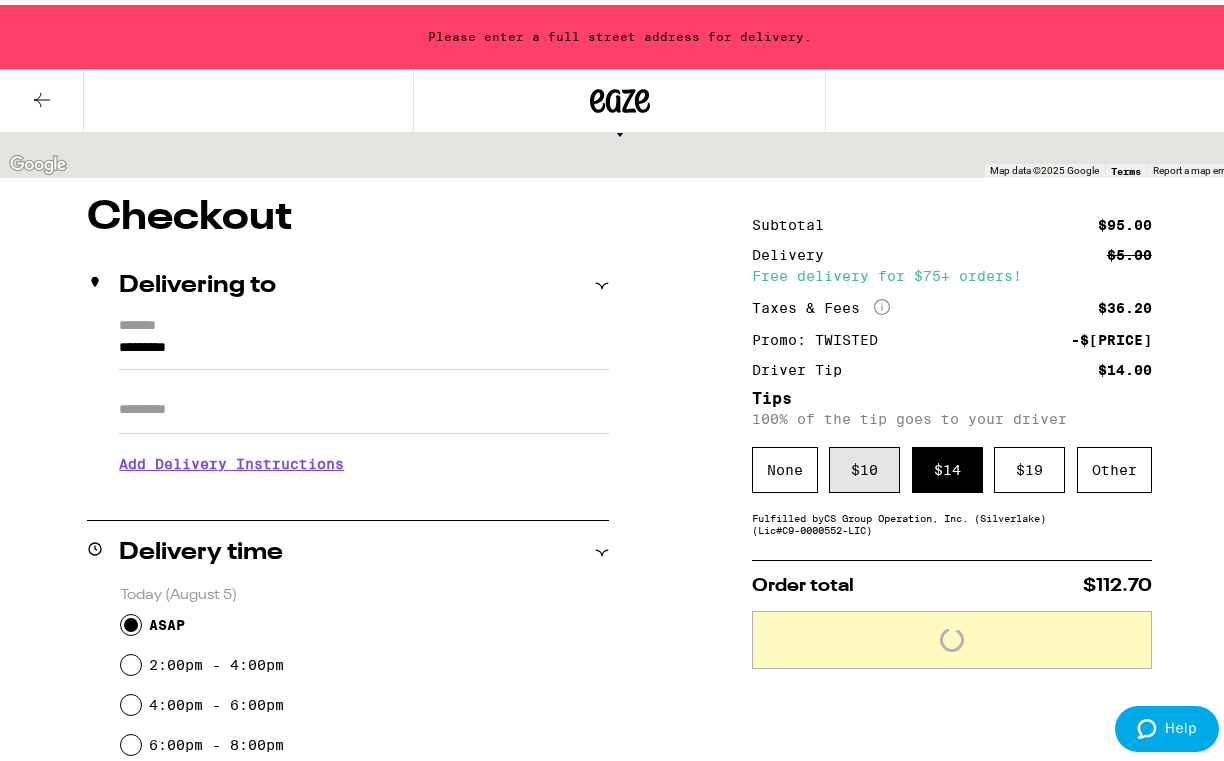click on "$ 10" at bounding box center (864, 465) 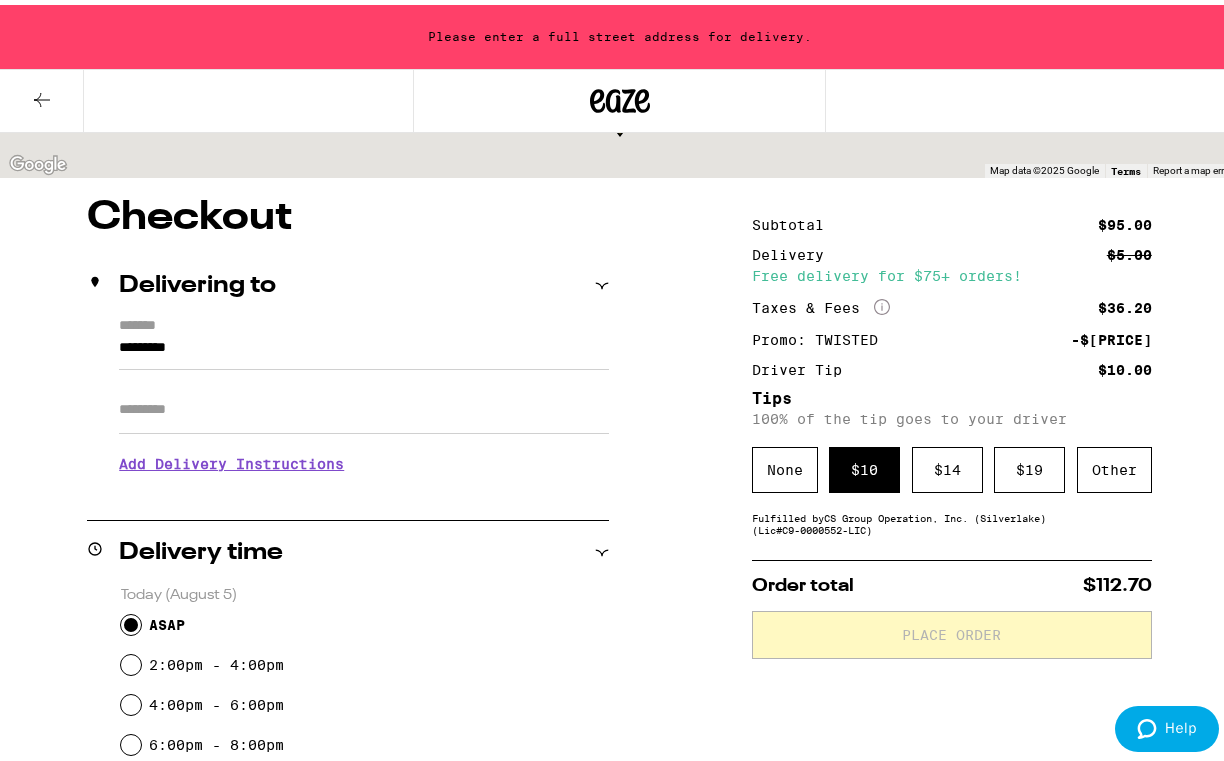 click on "Place Order" at bounding box center (951, 630) 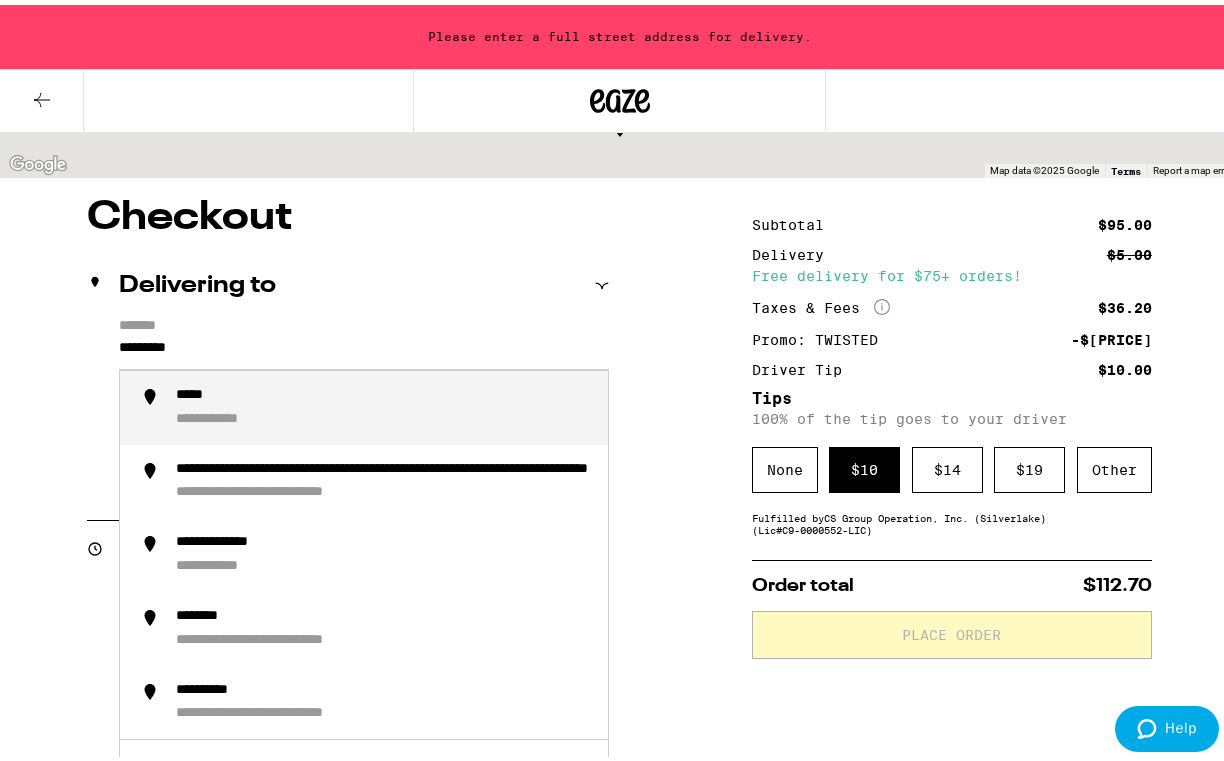 drag, startPoint x: 213, startPoint y: 349, endPoint x: -93, endPoint y: 305, distance: 309.14722 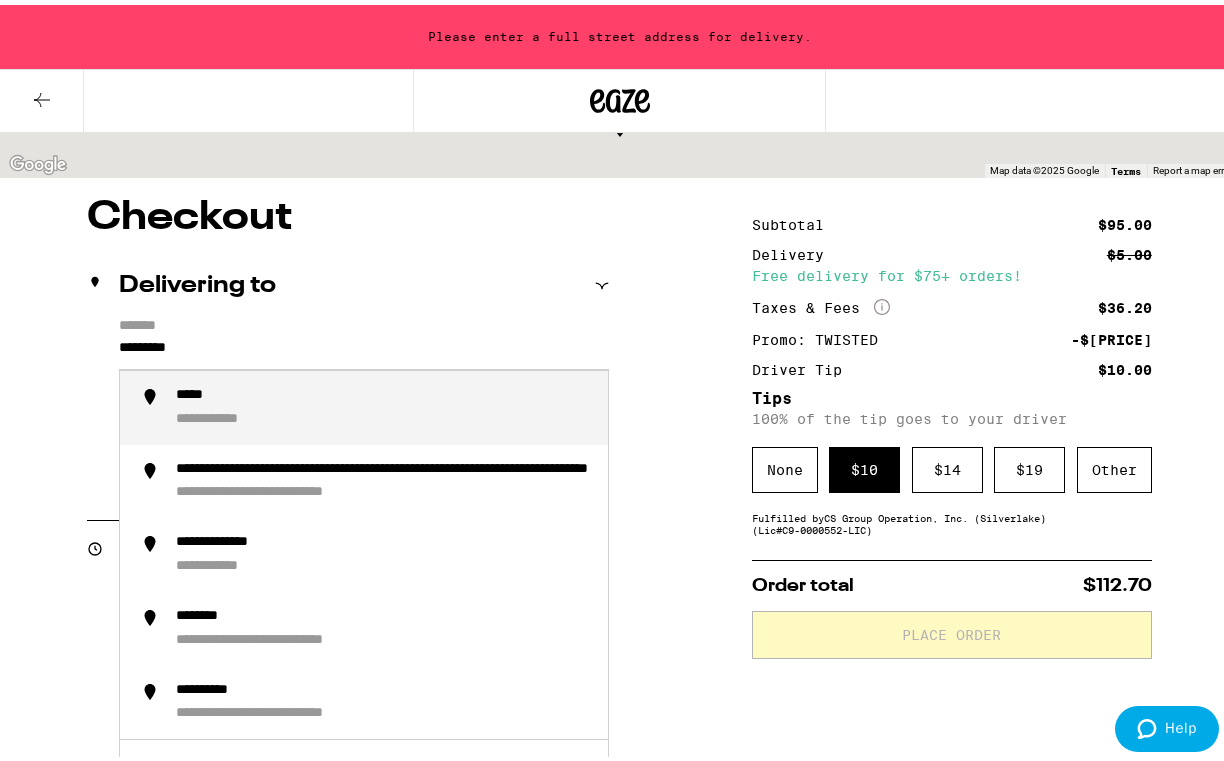 click on "Please enter a full street address for delivery. Sorry, we have no imagery here. Sorry, we have no imagery here. Sorry, we have no imagery here. Sorry, we have no imagery here. Sorry, we have no imagery here. Sorry, we have no imagery here. To navigate, press the arrow keys. Keyboard shortcuts Map Data Map data ©[YEAR] Google Map data ©[YEAR] Google 200 m  Click to toggle between metric and imperial units Terms Report a map error Checkout Delivering to [ADDRESS] Apt/Suite Add Delivery Instructions We'll contact you at [PHONE] when we arrive Please knock or ring doorbell Meet me curbside Other Enter any other delivery instructions you want driver to know Delivery time Today (August 5) ASAP [TIME] - [TIME] [TIME] - [TIME] [TIME] - [TIME] [TIME] - [TIME] Edit" at bounding box center (619, 725) 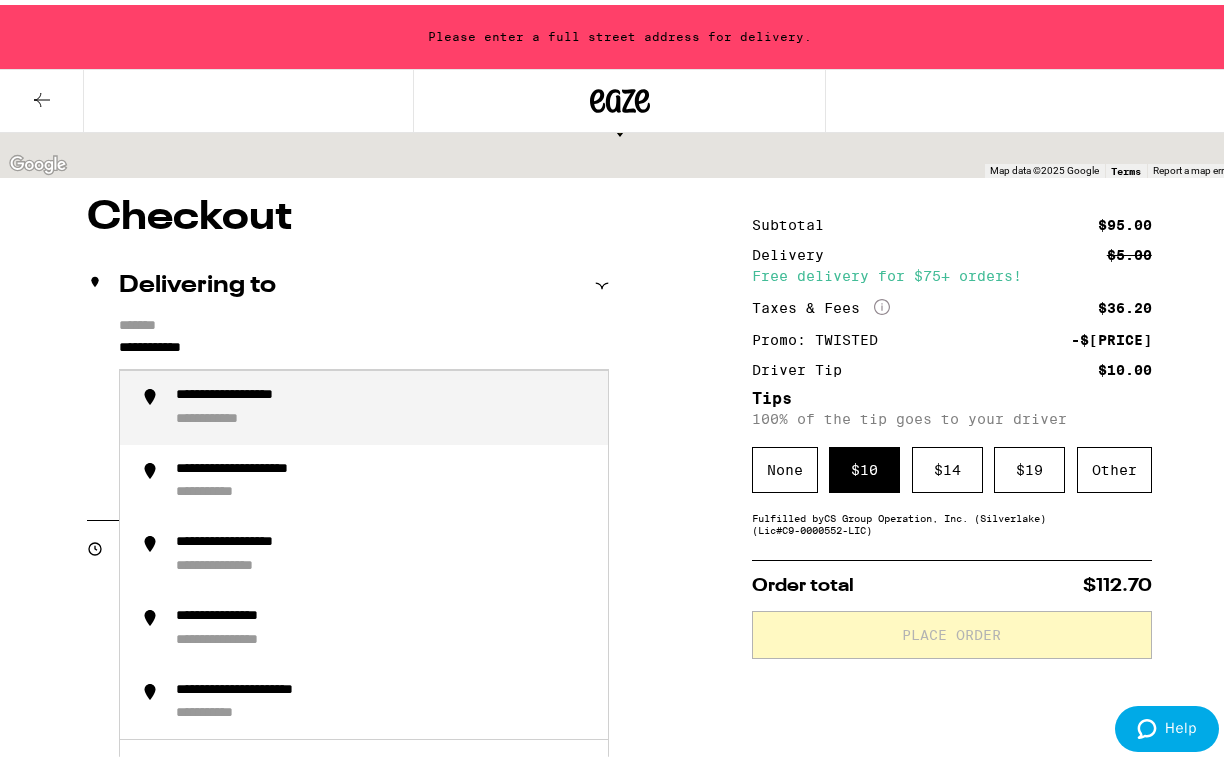 click on "**********" at bounding box center (262, 391) 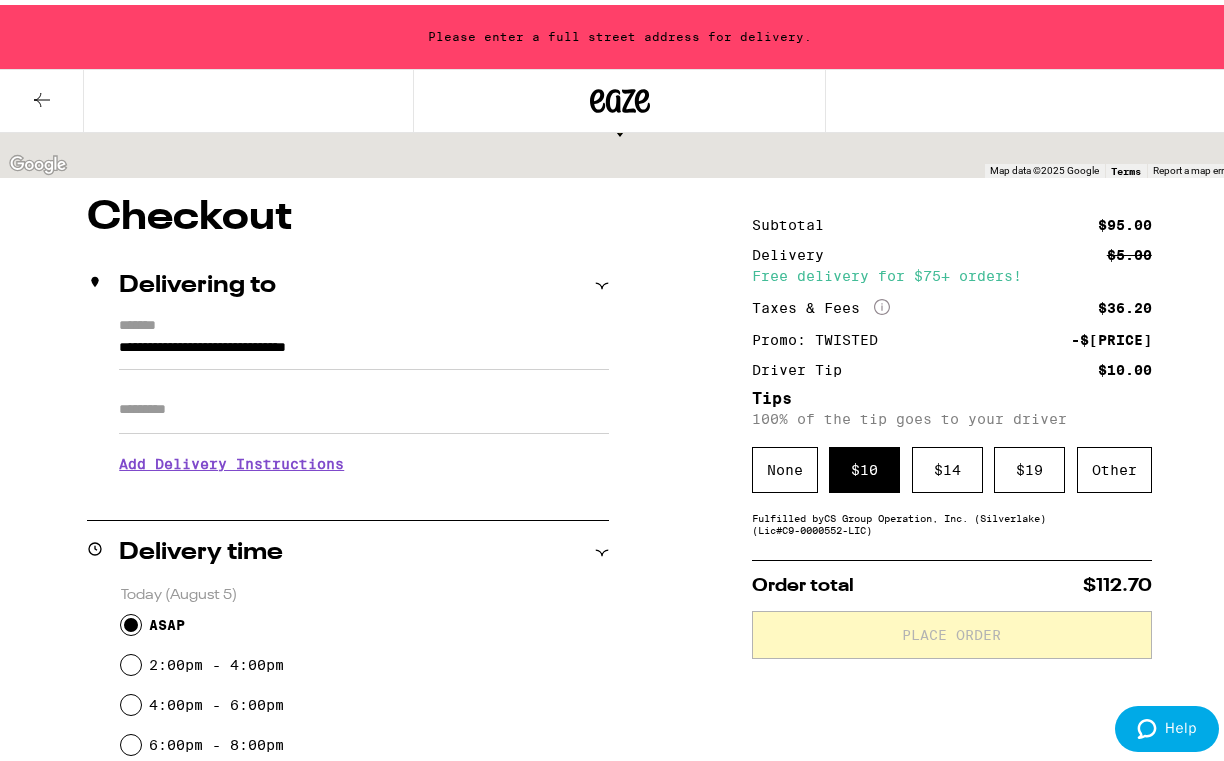 type on "**********" 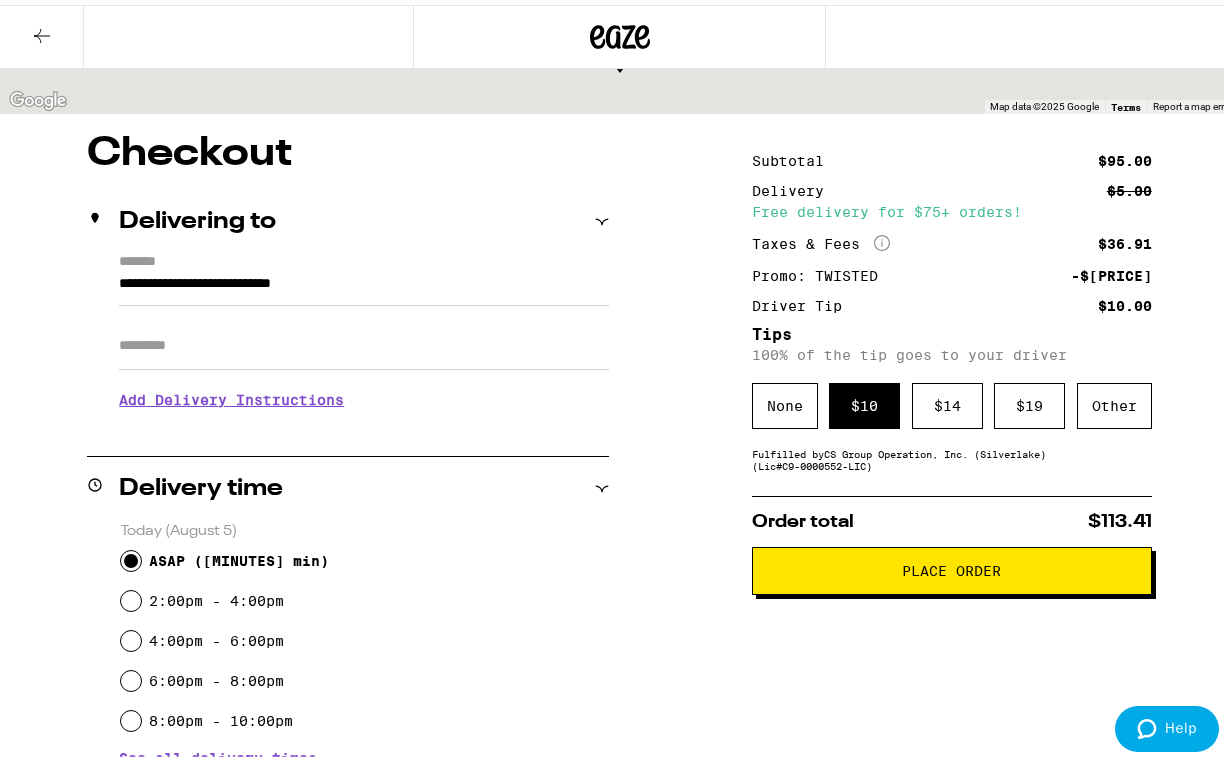 click on "Place Order" at bounding box center [952, 566] 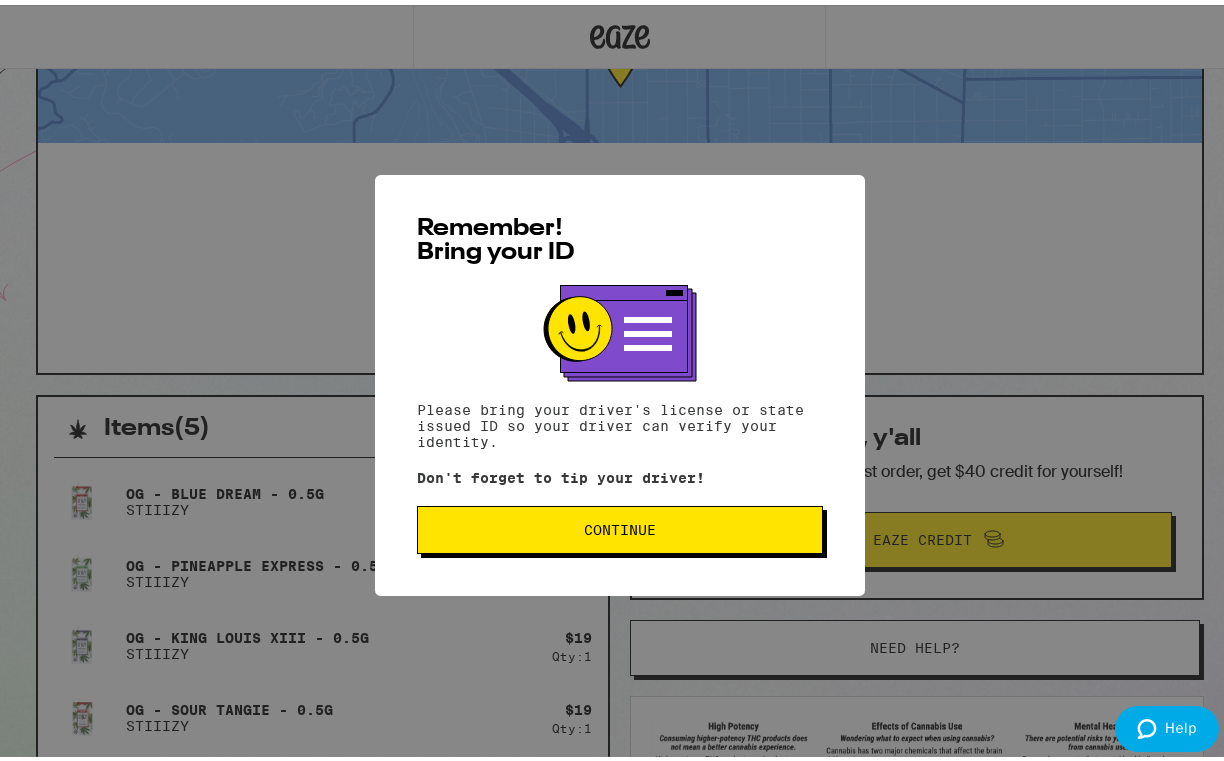 scroll, scrollTop: 0, scrollLeft: 0, axis: both 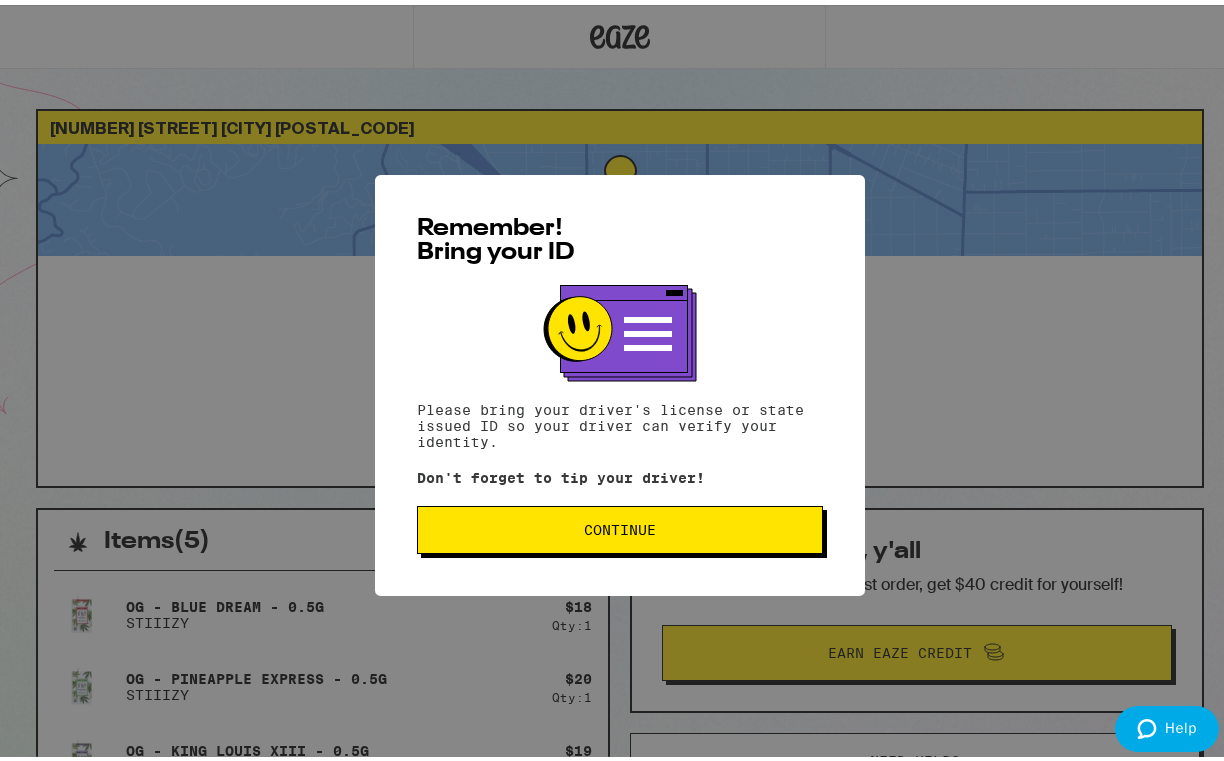 click on "Continue" at bounding box center [620, 525] 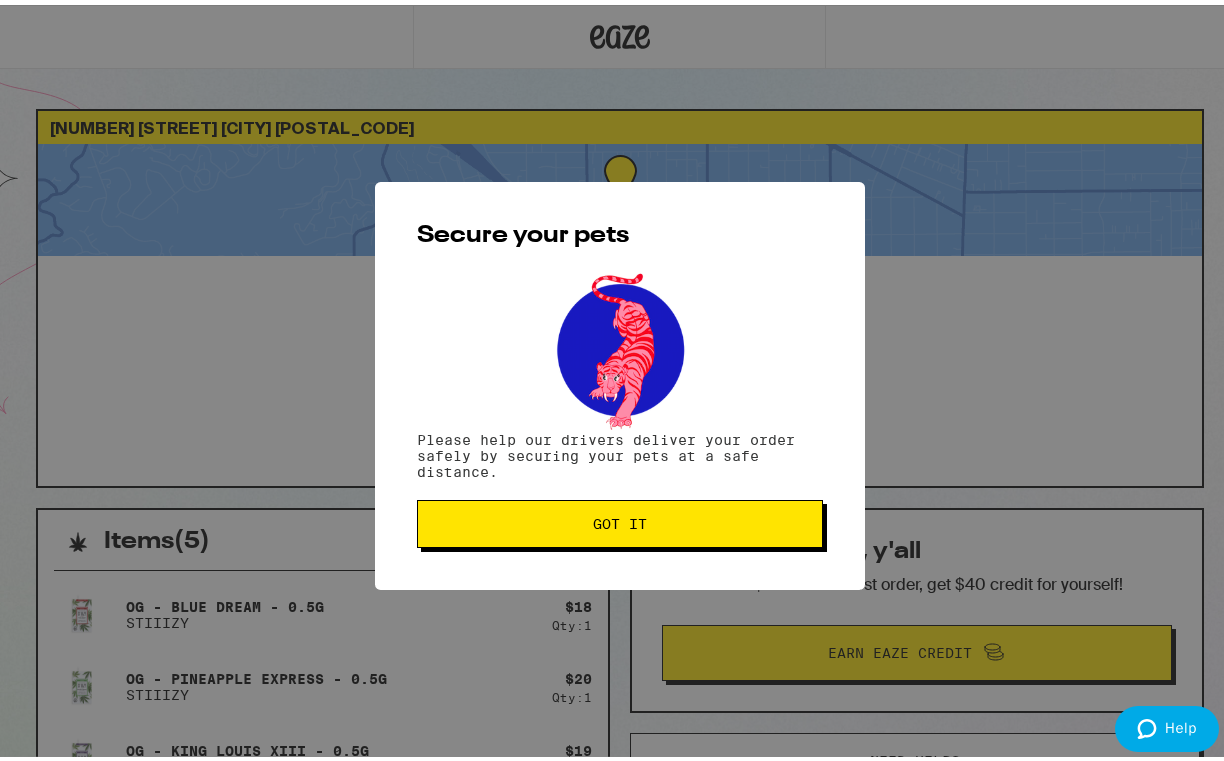 click on "Got it" at bounding box center (620, 519) 